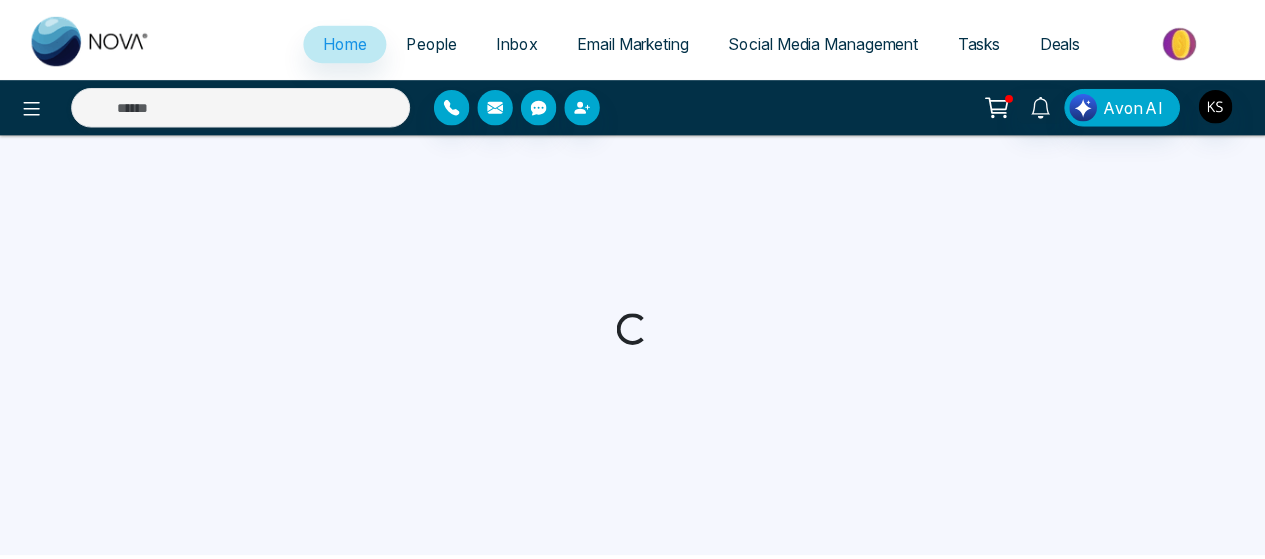 scroll, scrollTop: 0, scrollLeft: 0, axis: both 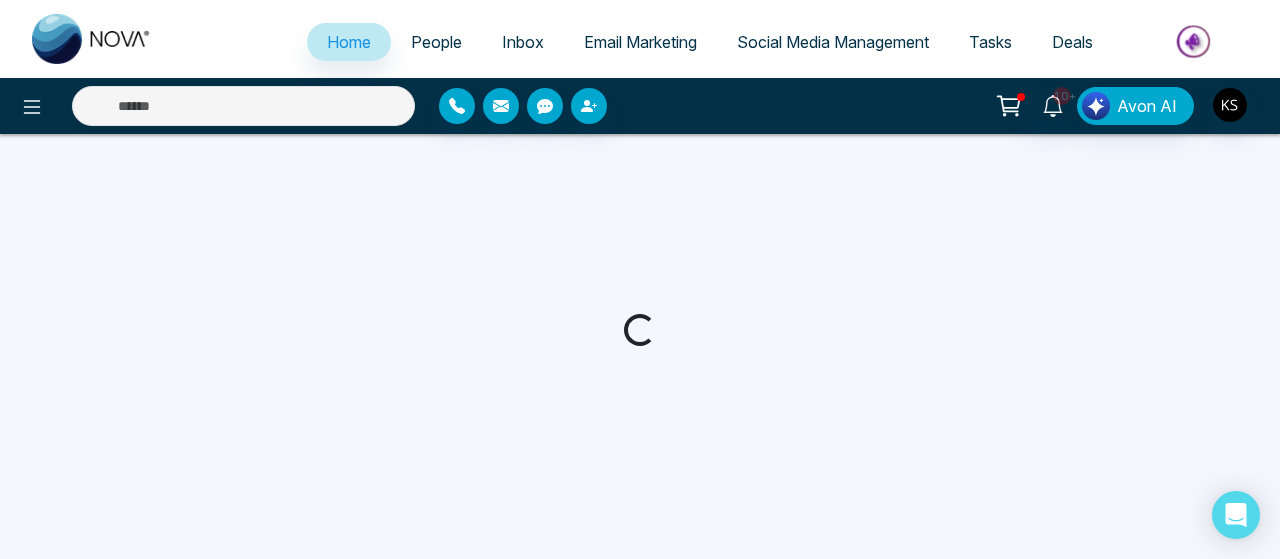 select on "*" 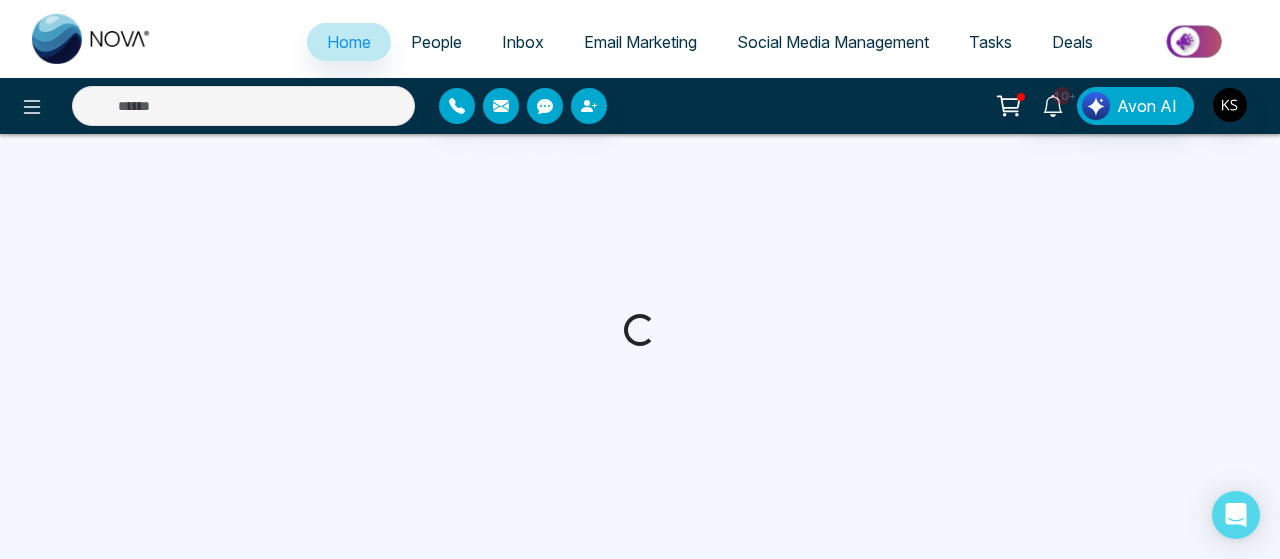 select on "*" 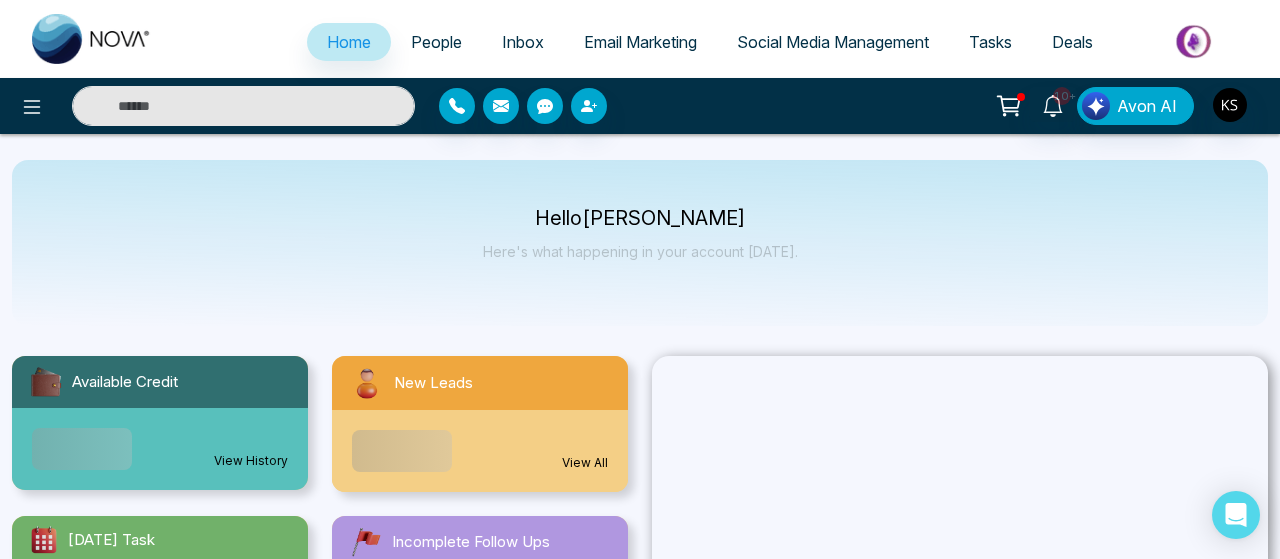 click at bounding box center [243, 106] 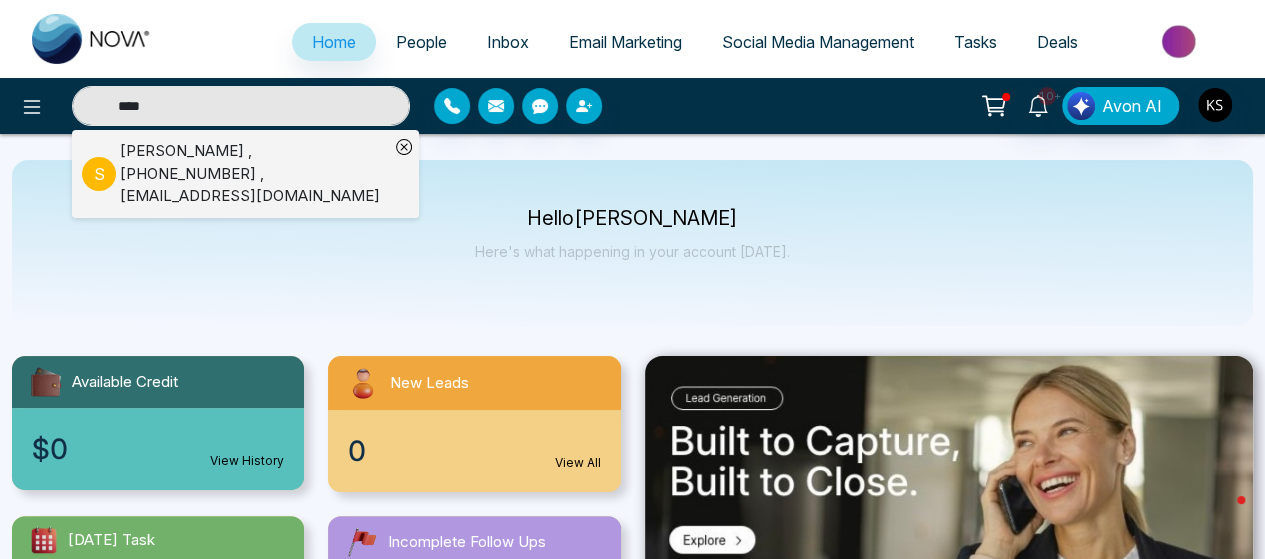 type on "****" 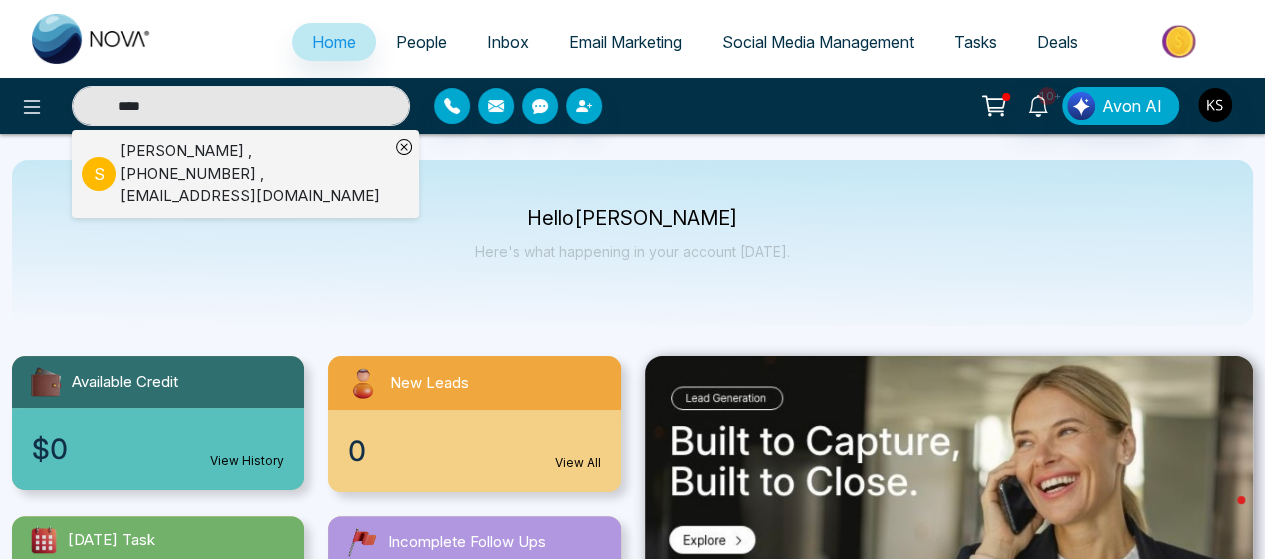 click on "[PERSON_NAME]     , [PHONE_NUMBER]   , [EMAIL_ADDRESS][DOMAIN_NAME]" at bounding box center (254, 174) 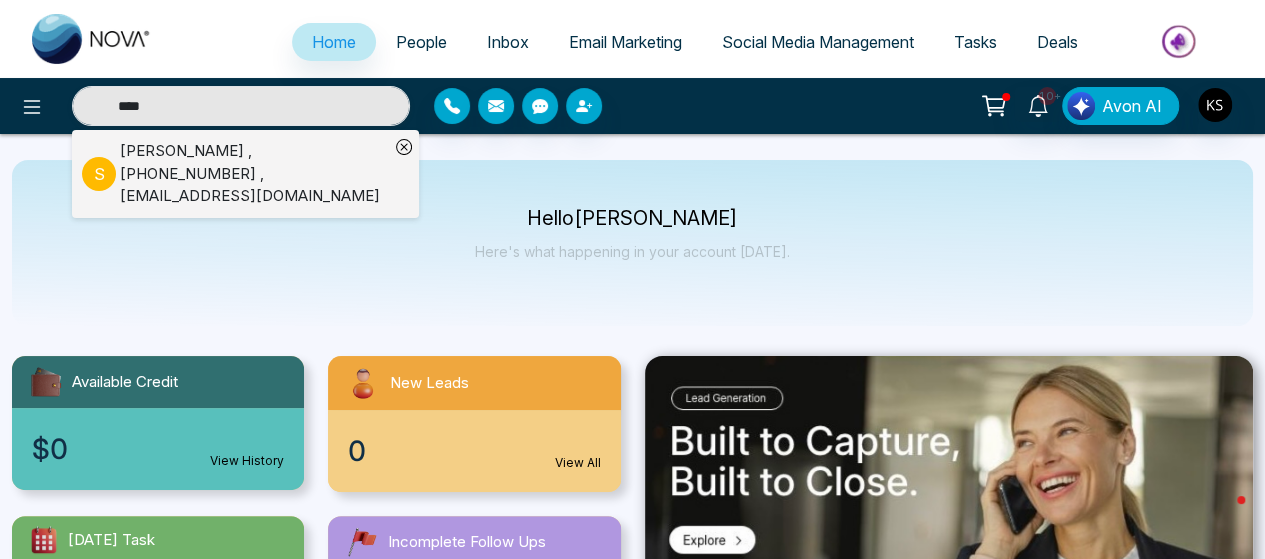 type 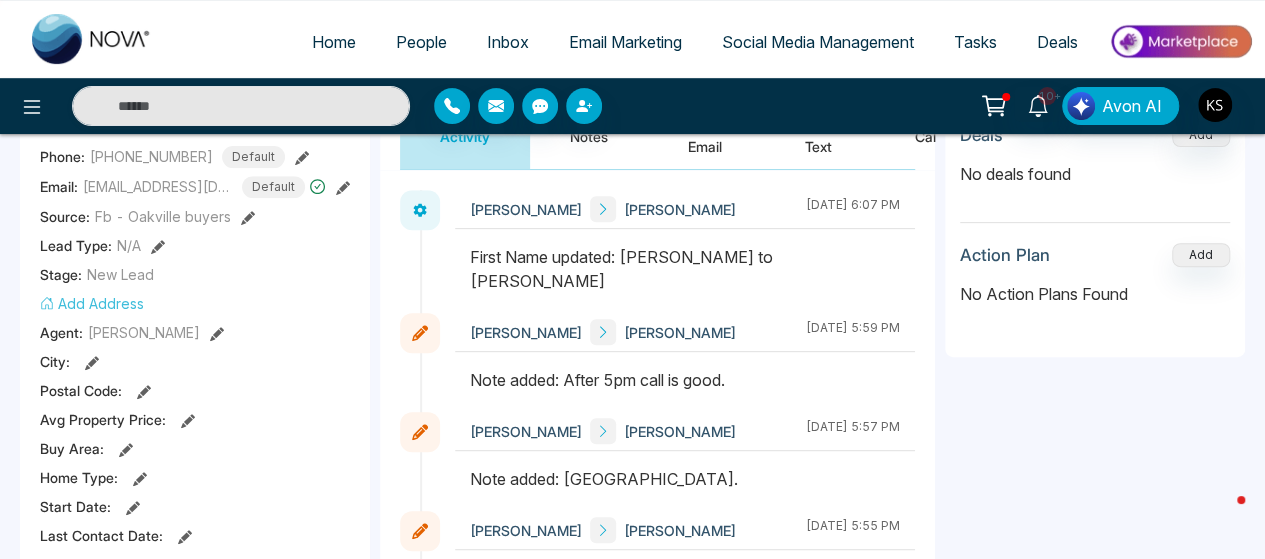 scroll, scrollTop: 201, scrollLeft: 0, axis: vertical 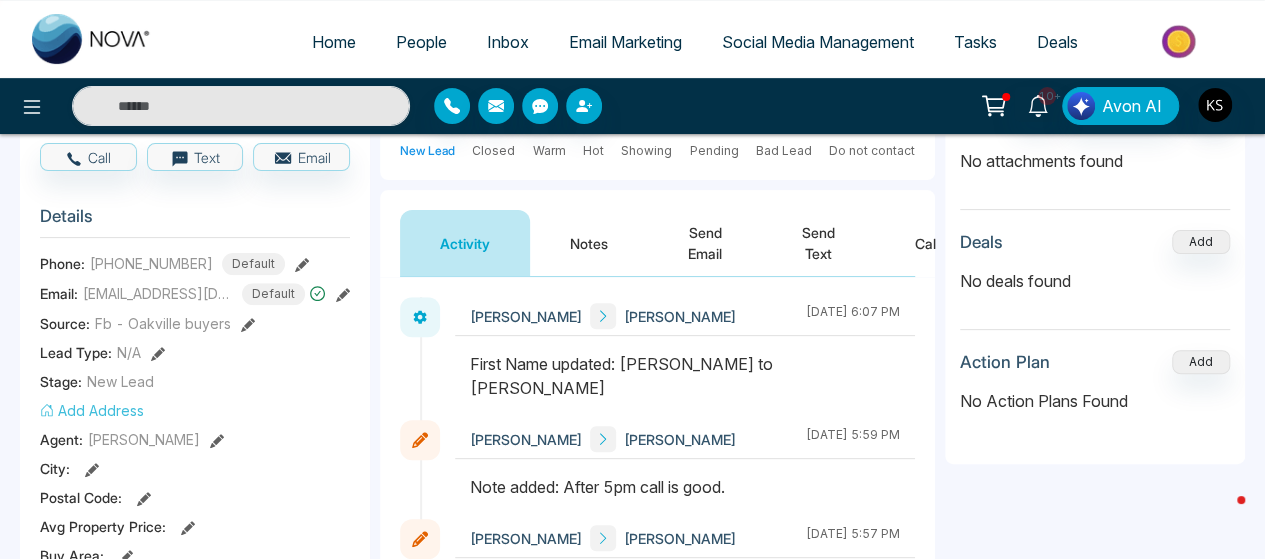 click at bounding box center (685, 386) 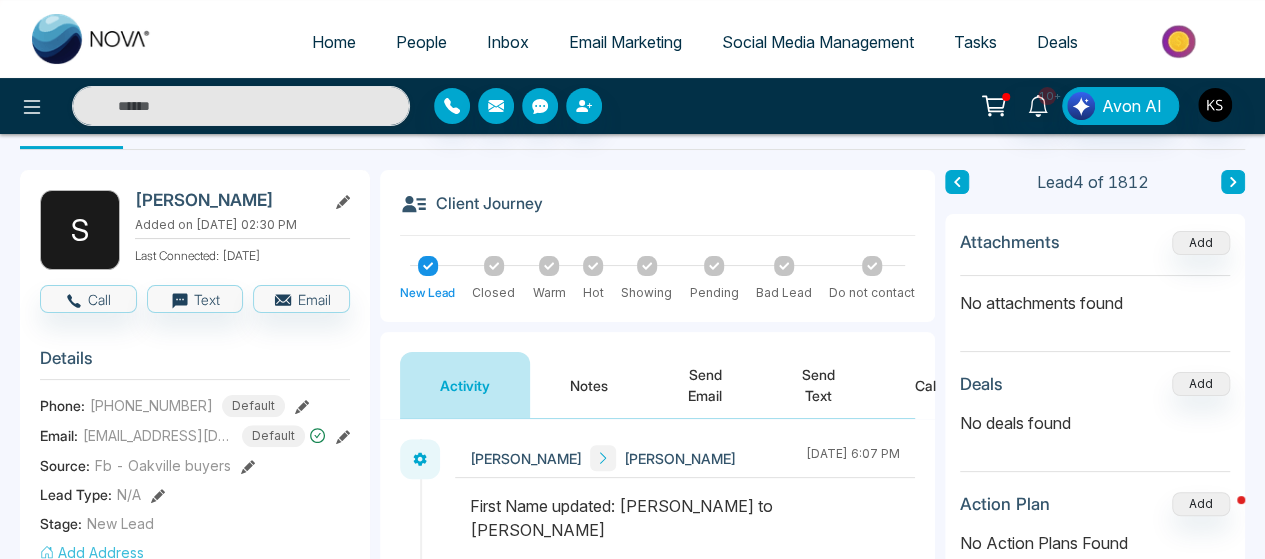 scroll, scrollTop: 60, scrollLeft: 0, axis: vertical 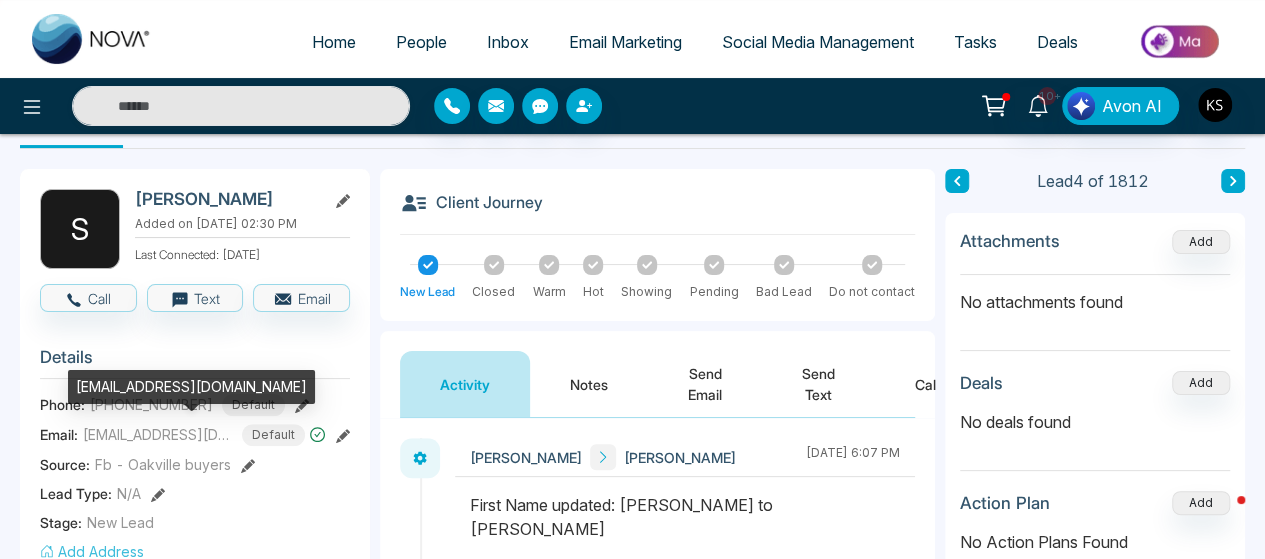 click on "[EMAIL_ADDRESS][DOMAIN_NAME]" at bounding box center [191, 394] 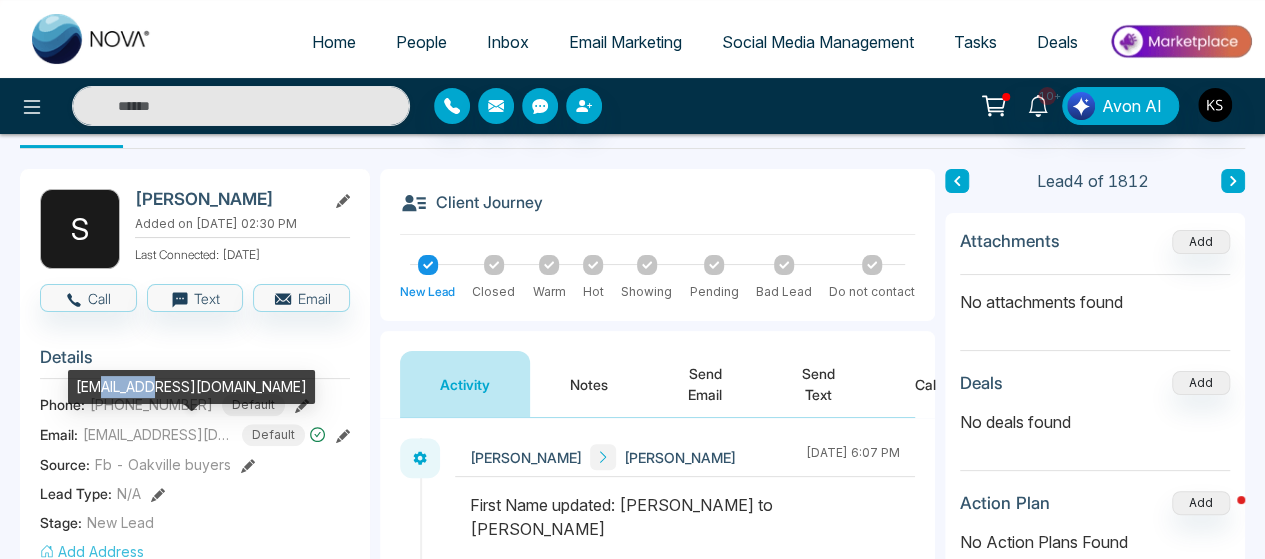 click on "[EMAIL_ADDRESS][DOMAIN_NAME]" at bounding box center [191, 394] 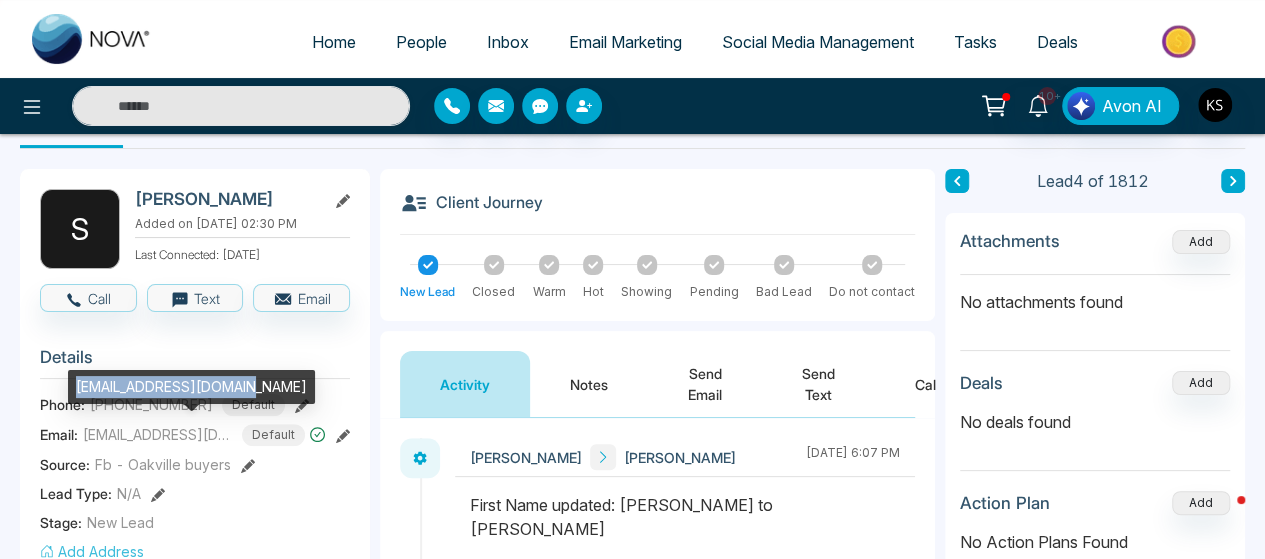 click on "[EMAIL_ADDRESS][DOMAIN_NAME]" at bounding box center (191, 394) 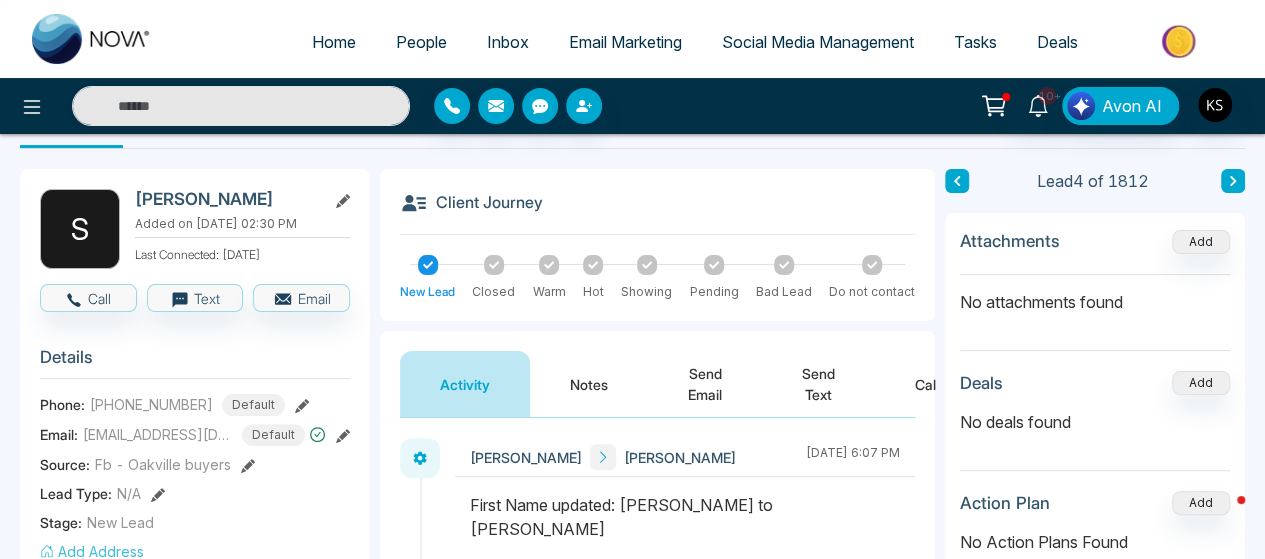 click on "Details" at bounding box center (195, 362) 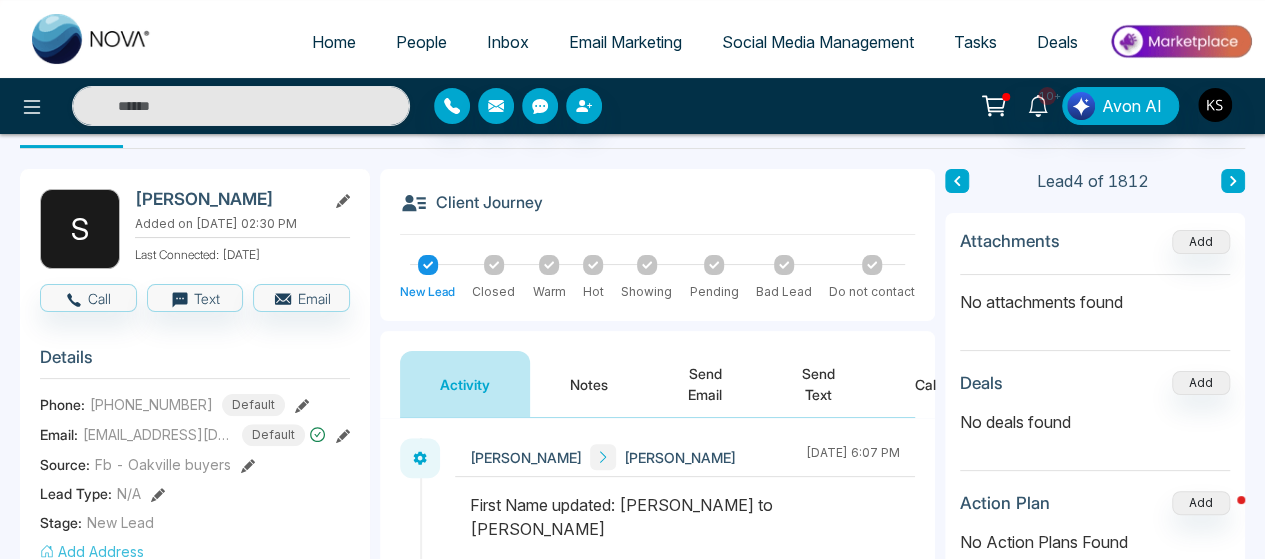 click on "[PHONE_NUMBER]" at bounding box center [151, 404] 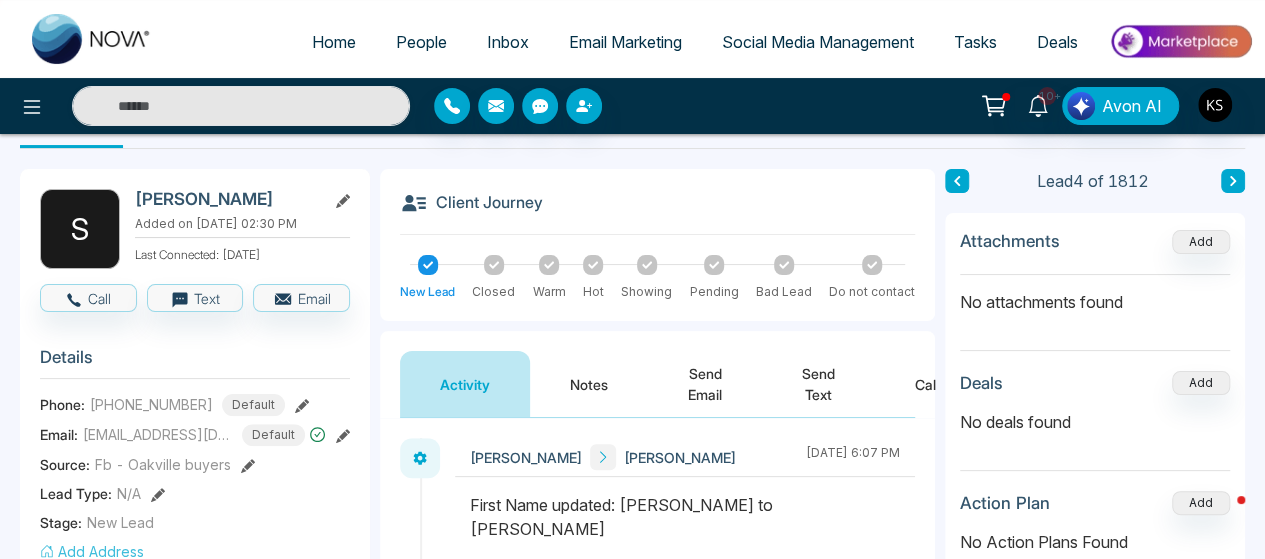 click on "[PHONE_NUMBER]" at bounding box center [151, 404] 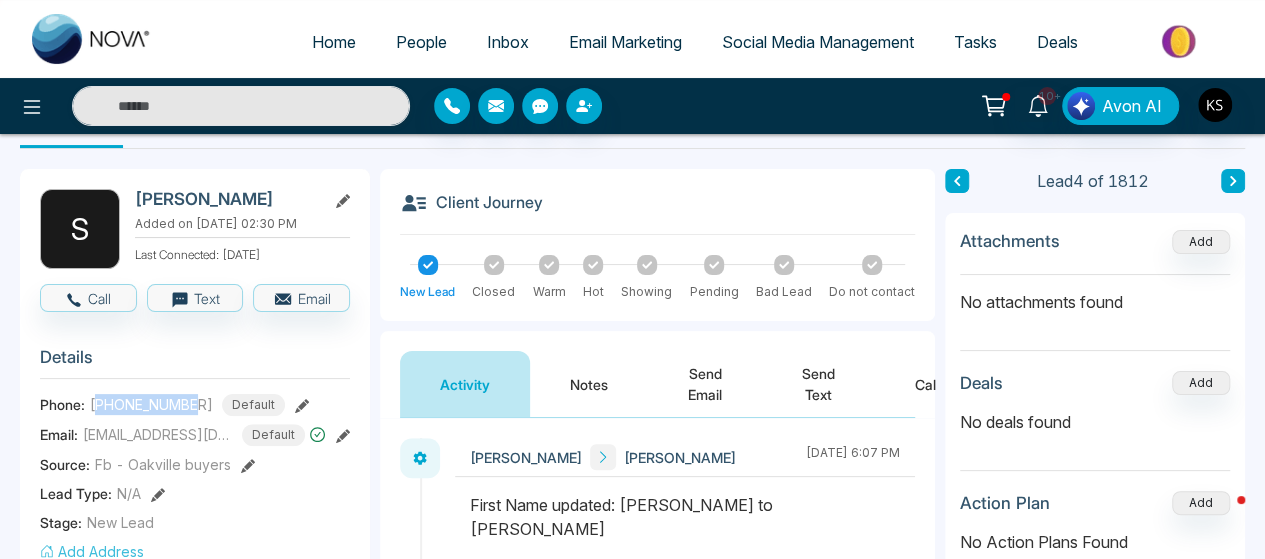 copy on "15145150600" 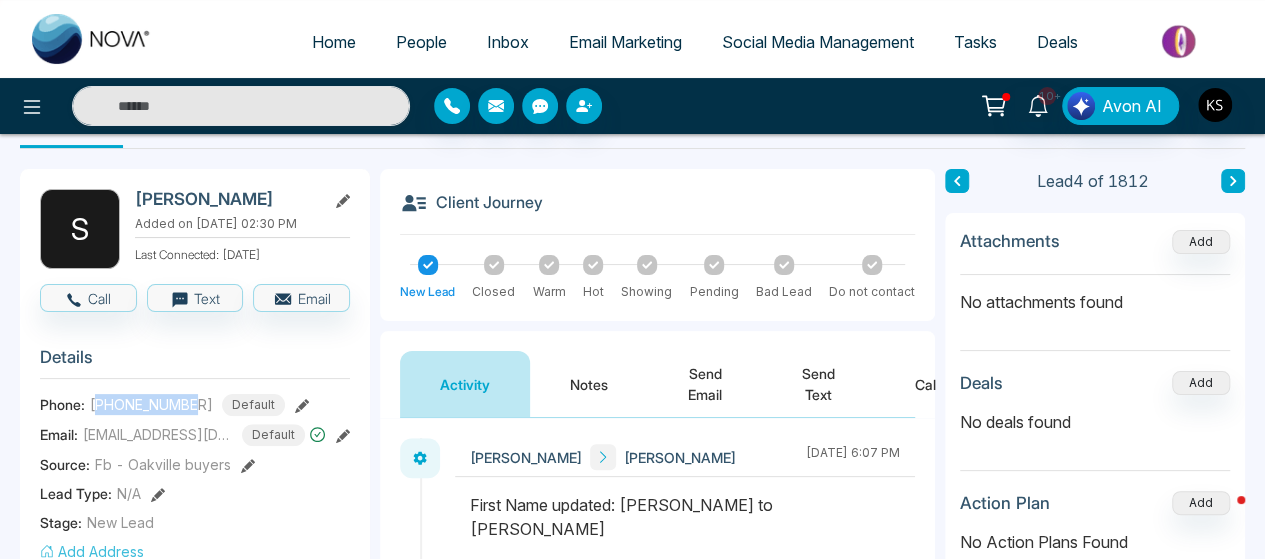 click on "Send Text" at bounding box center [818, 384] 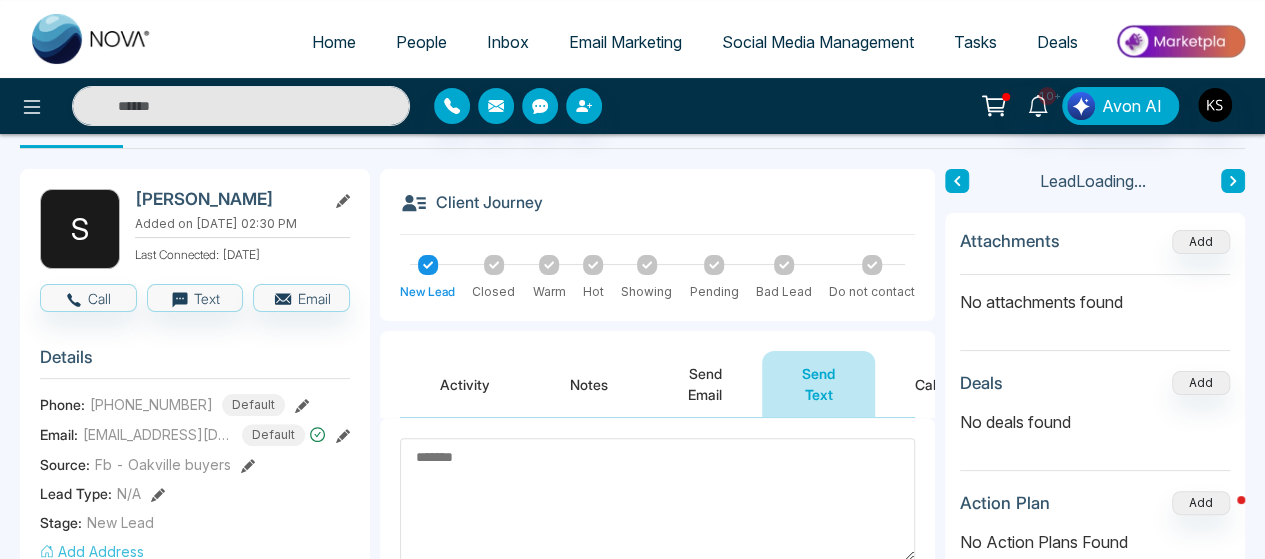 scroll, scrollTop: 0, scrollLeft: 0, axis: both 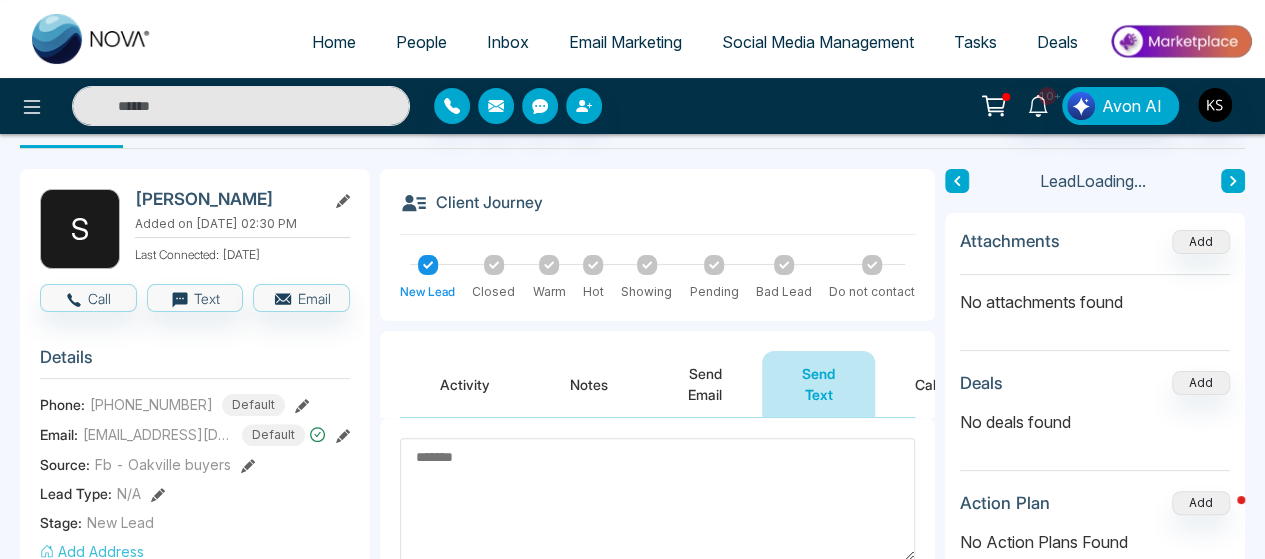 click at bounding box center (657, 499) 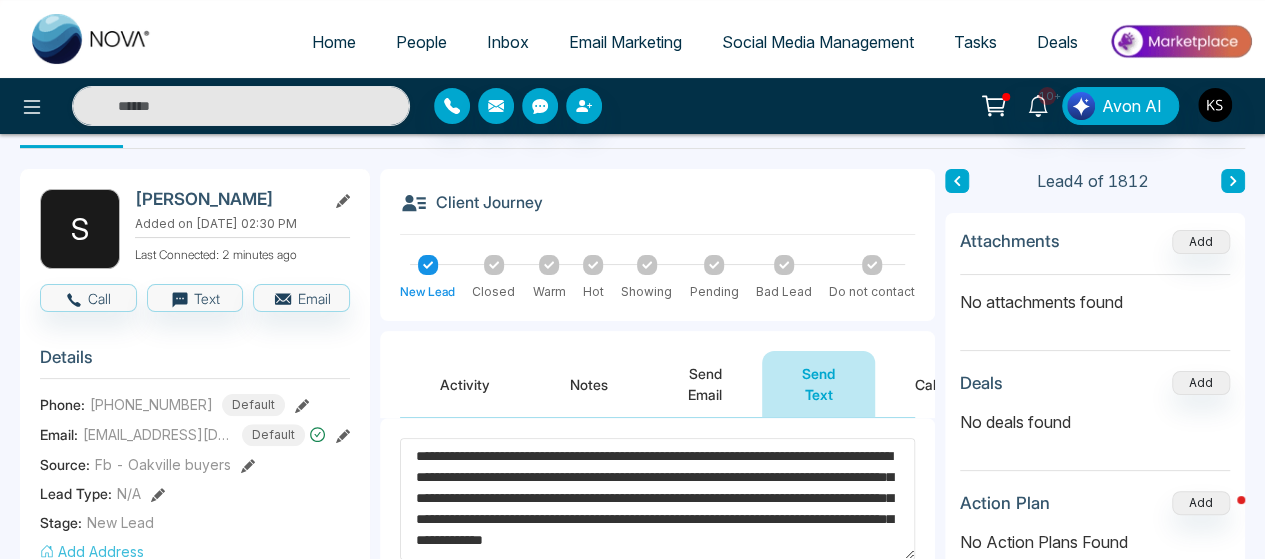 scroll, scrollTop: 20, scrollLeft: 0, axis: vertical 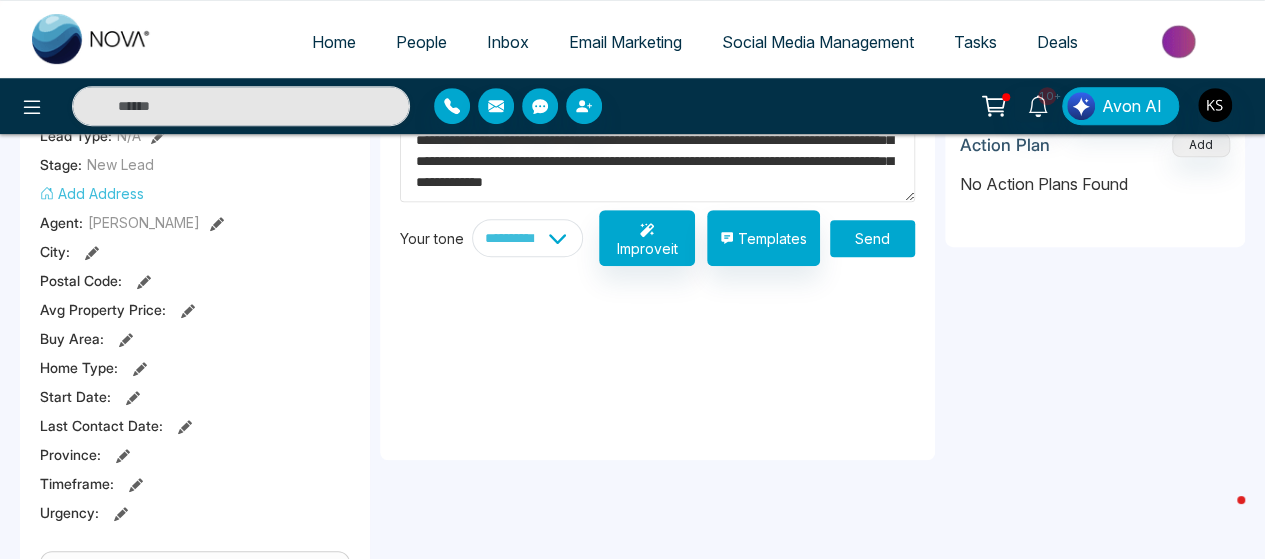 type on "**********" 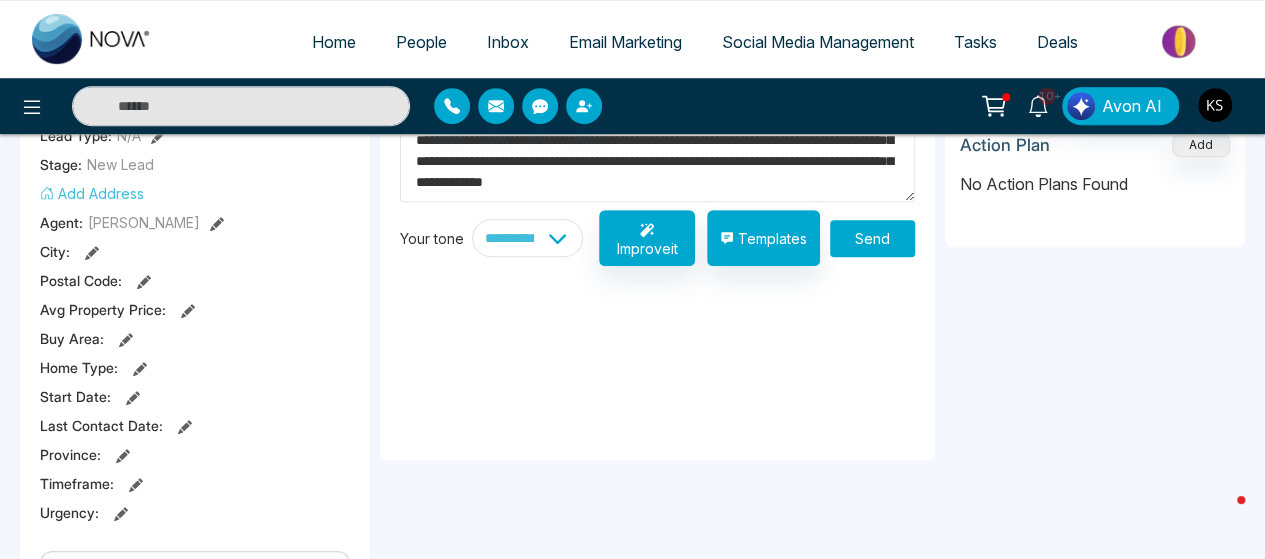 click on "Send" at bounding box center [872, 238] 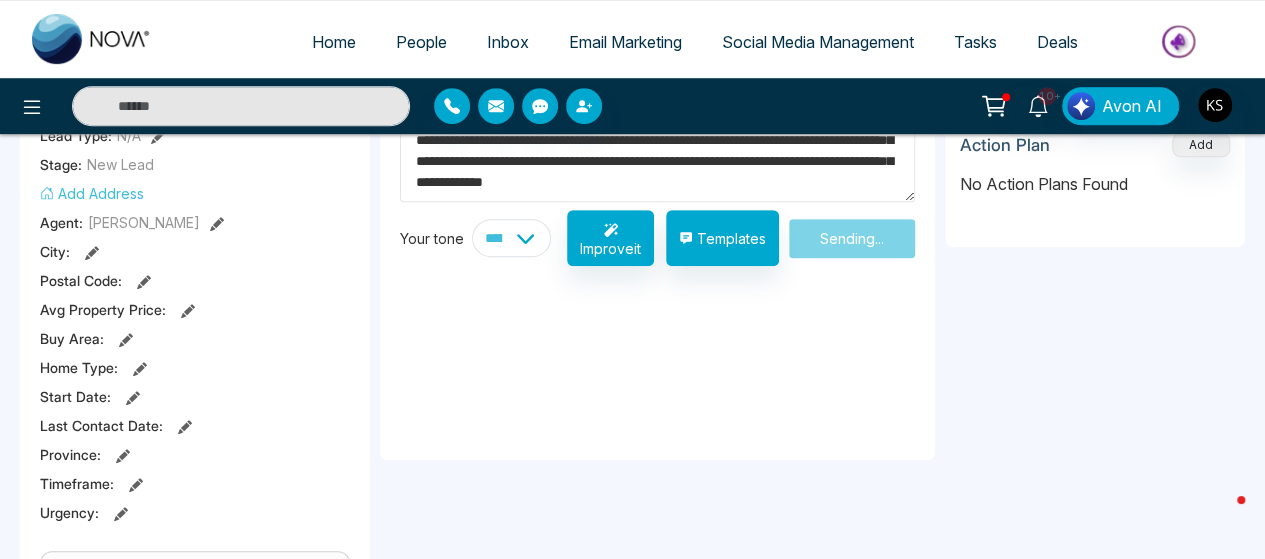 type 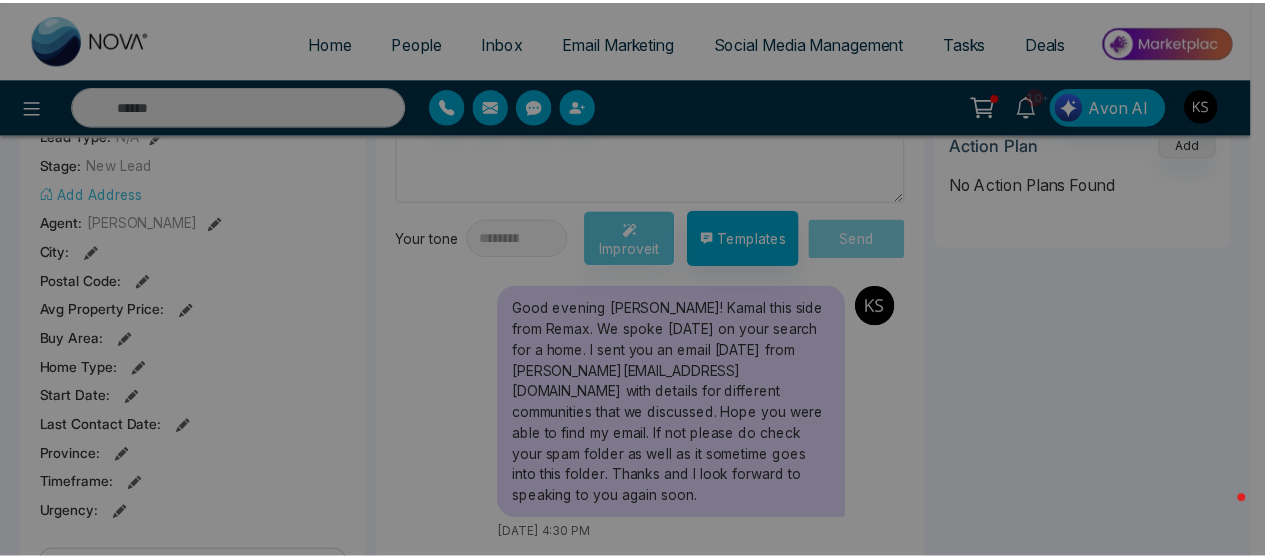 scroll, scrollTop: 0, scrollLeft: 0, axis: both 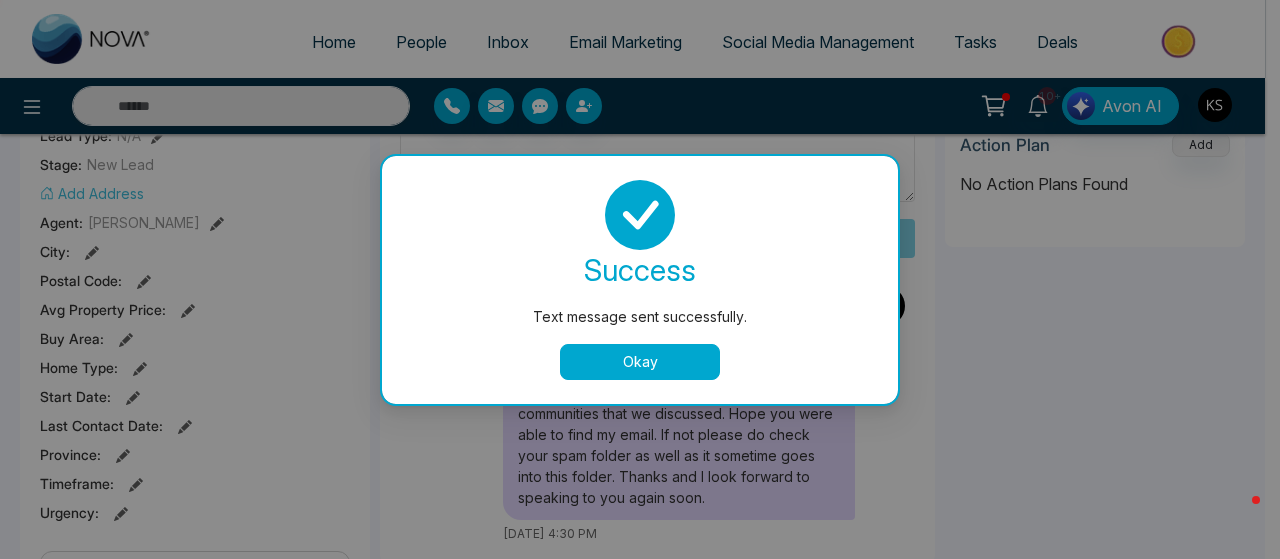 click on "Okay" at bounding box center [640, 362] 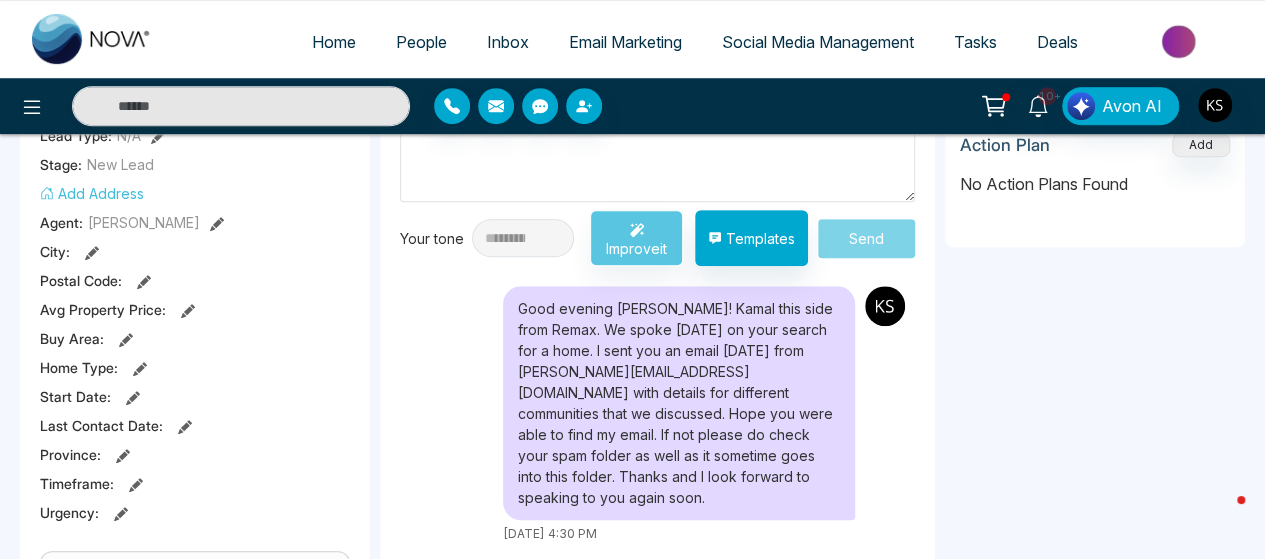 scroll, scrollTop: 0, scrollLeft: 0, axis: both 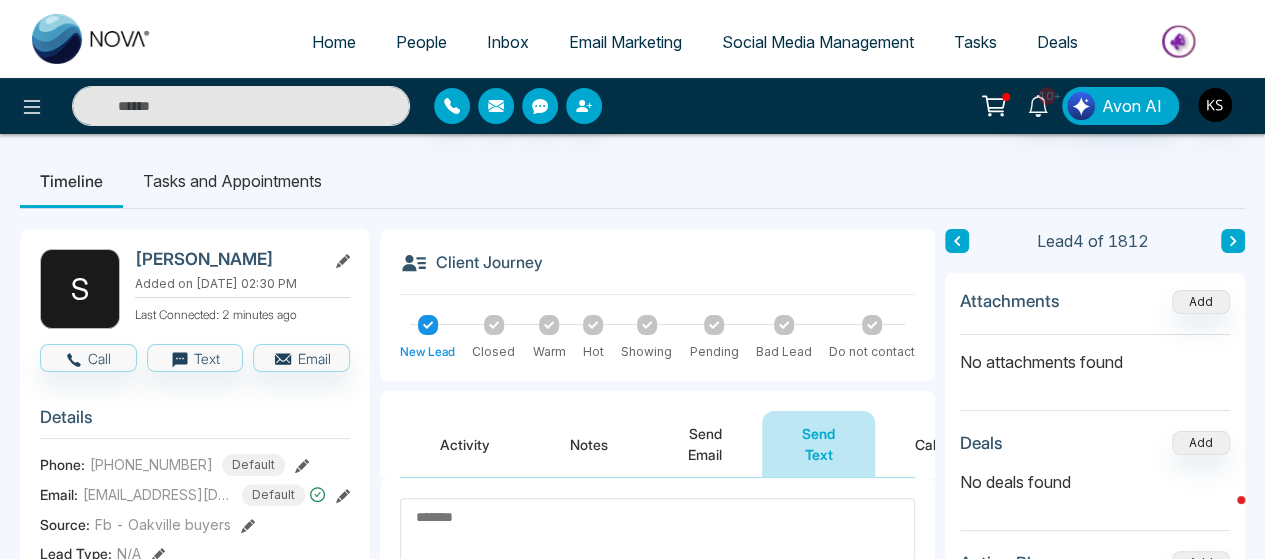 click on "People" at bounding box center (421, 42) 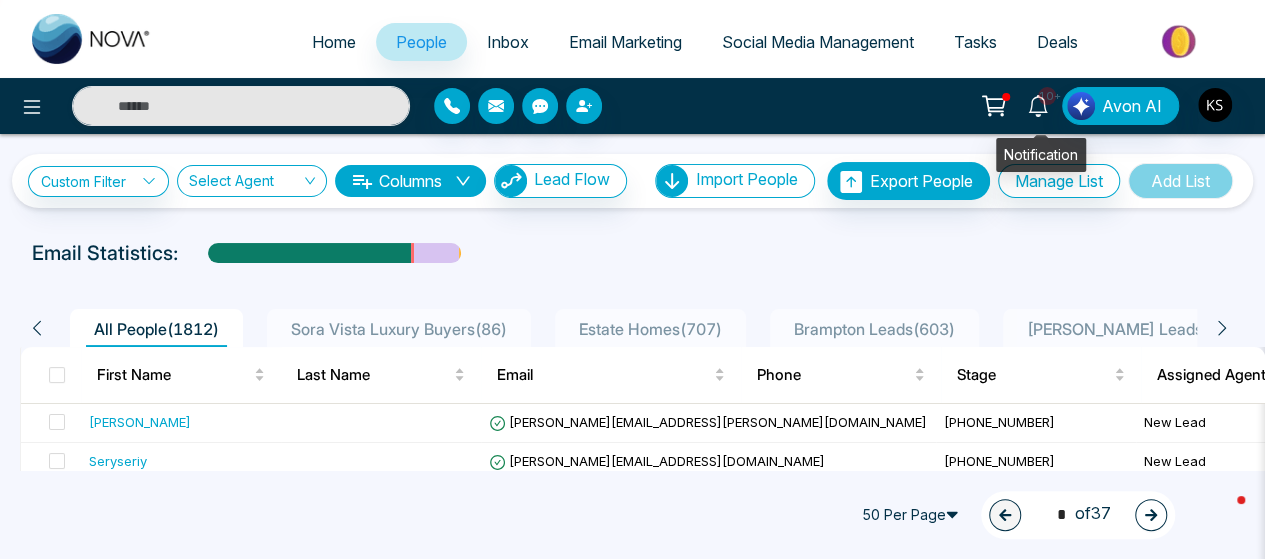 click 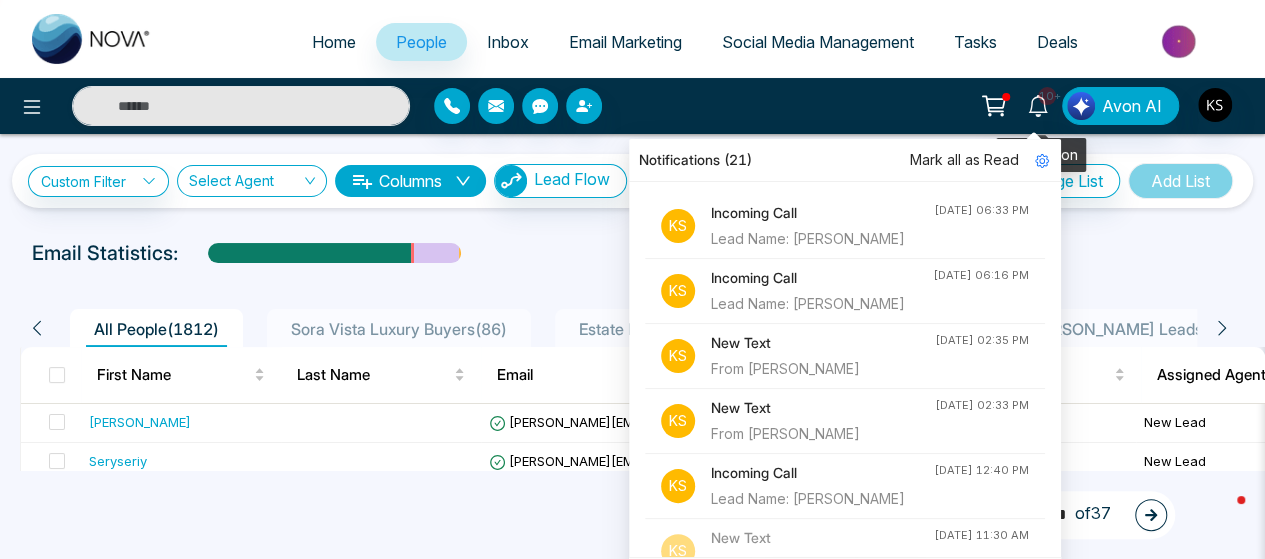 click 